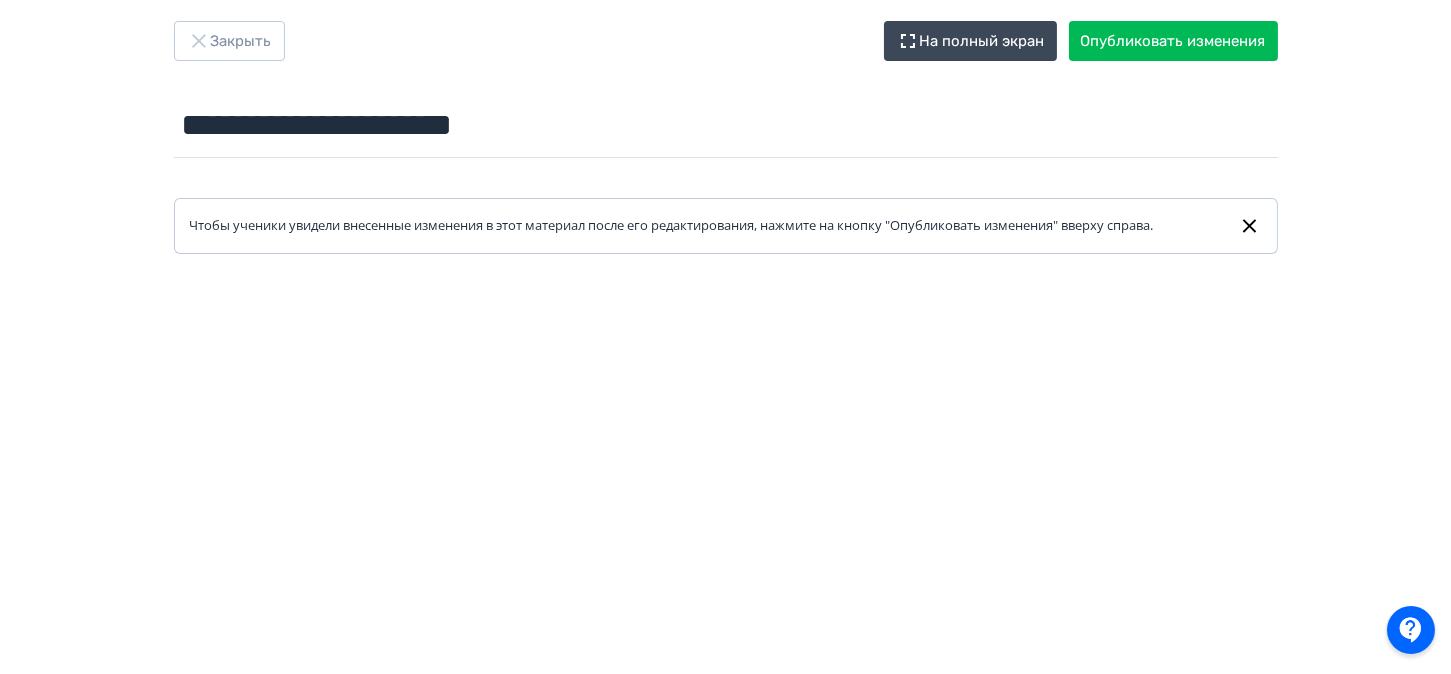 scroll, scrollTop: 0, scrollLeft: 0, axis: both 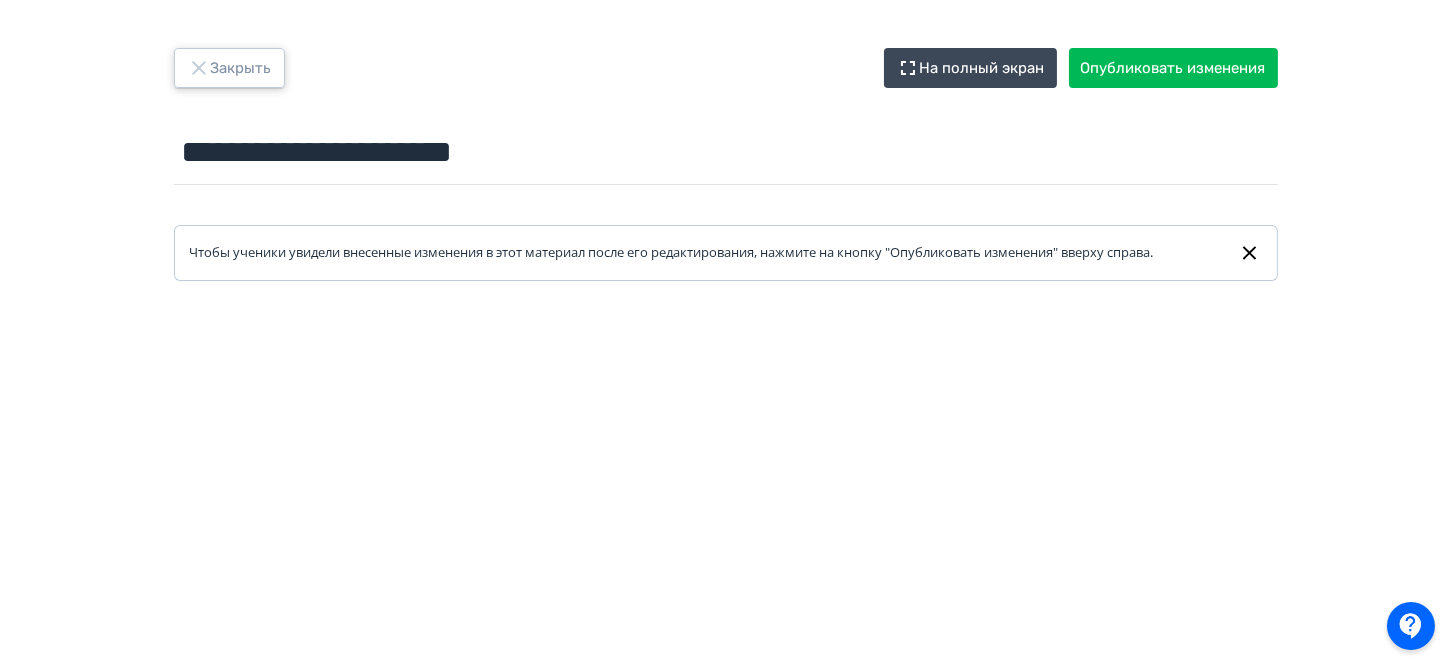 click on "Закрыть" at bounding box center (229, 68) 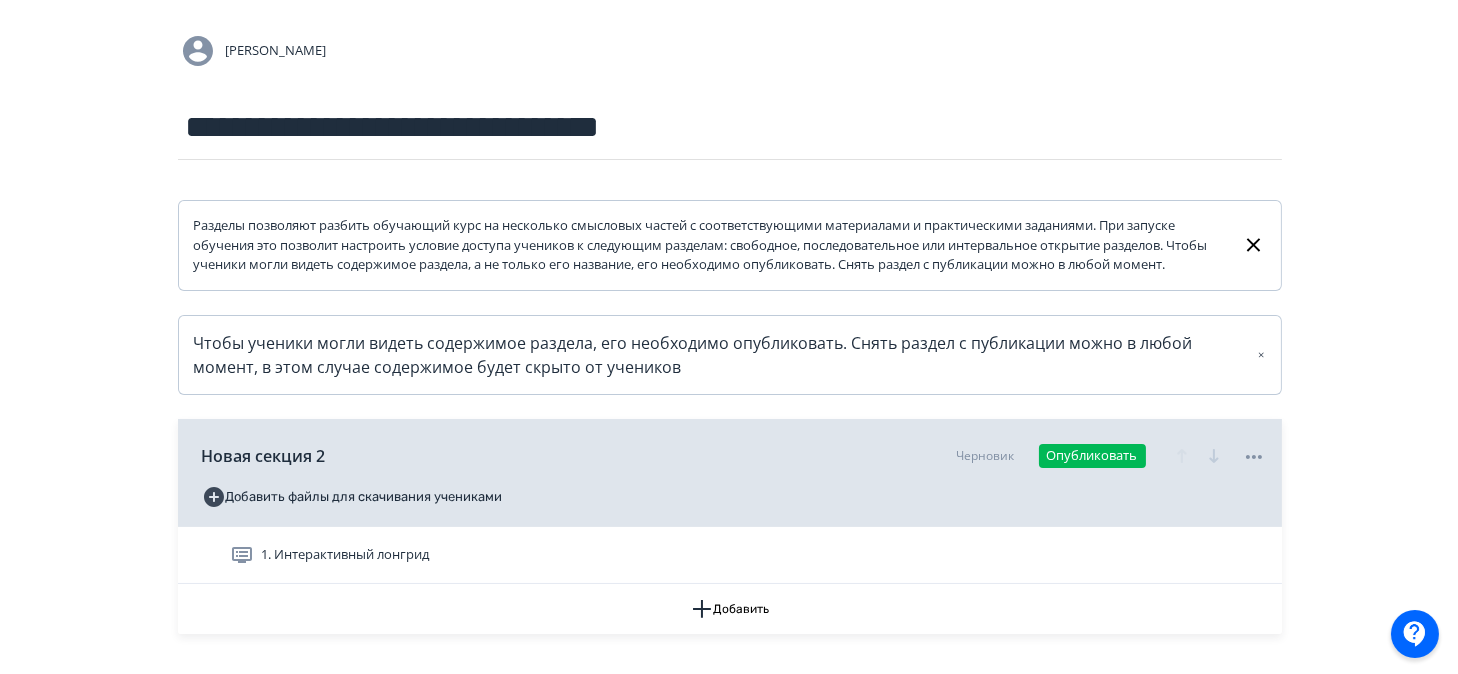 scroll, scrollTop: 498, scrollLeft: 0, axis: vertical 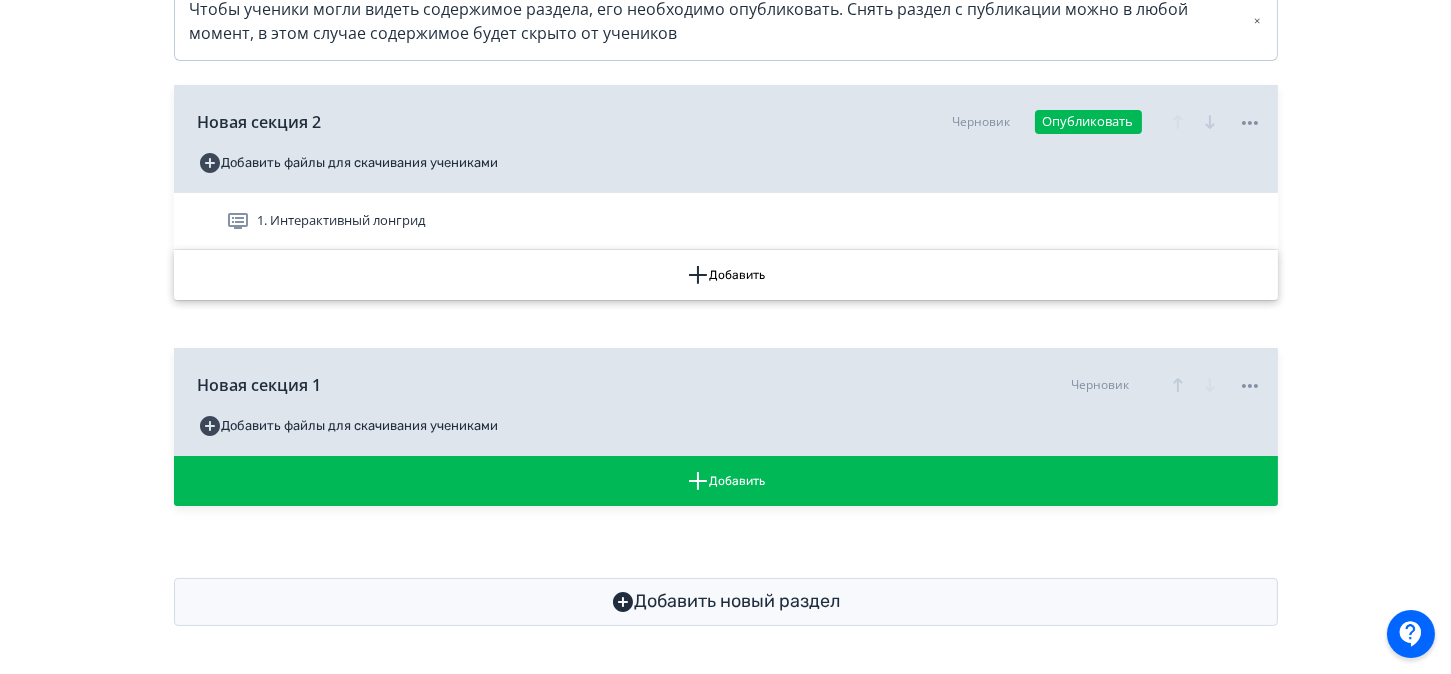 click on "Добавить" at bounding box center (726, 275) 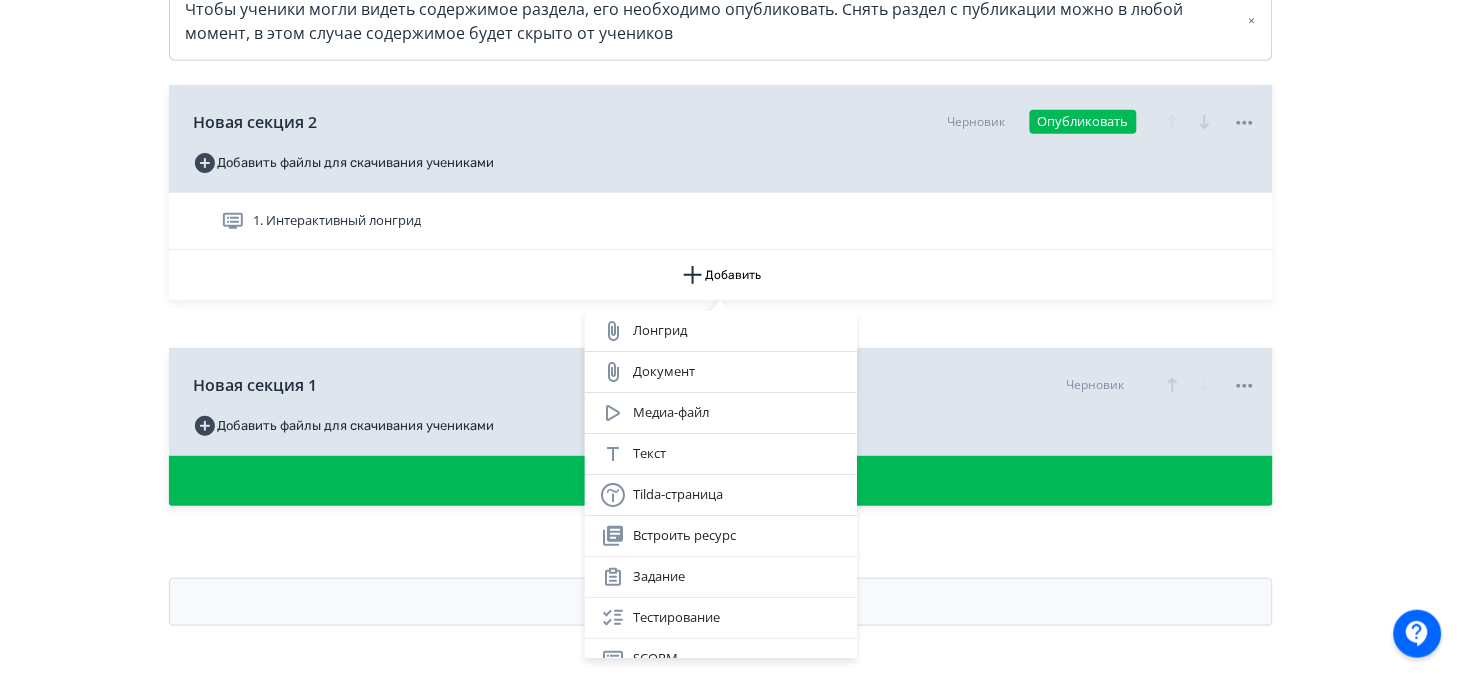 click on "Лонгрид Документ Медиа-файл Текст Tilda-страница Встроить ресурс Задание Тестирование SCORM Интерактивный лонгрид Диалоговый тренажер Новое Опрос" at bounding box center [729, 337] 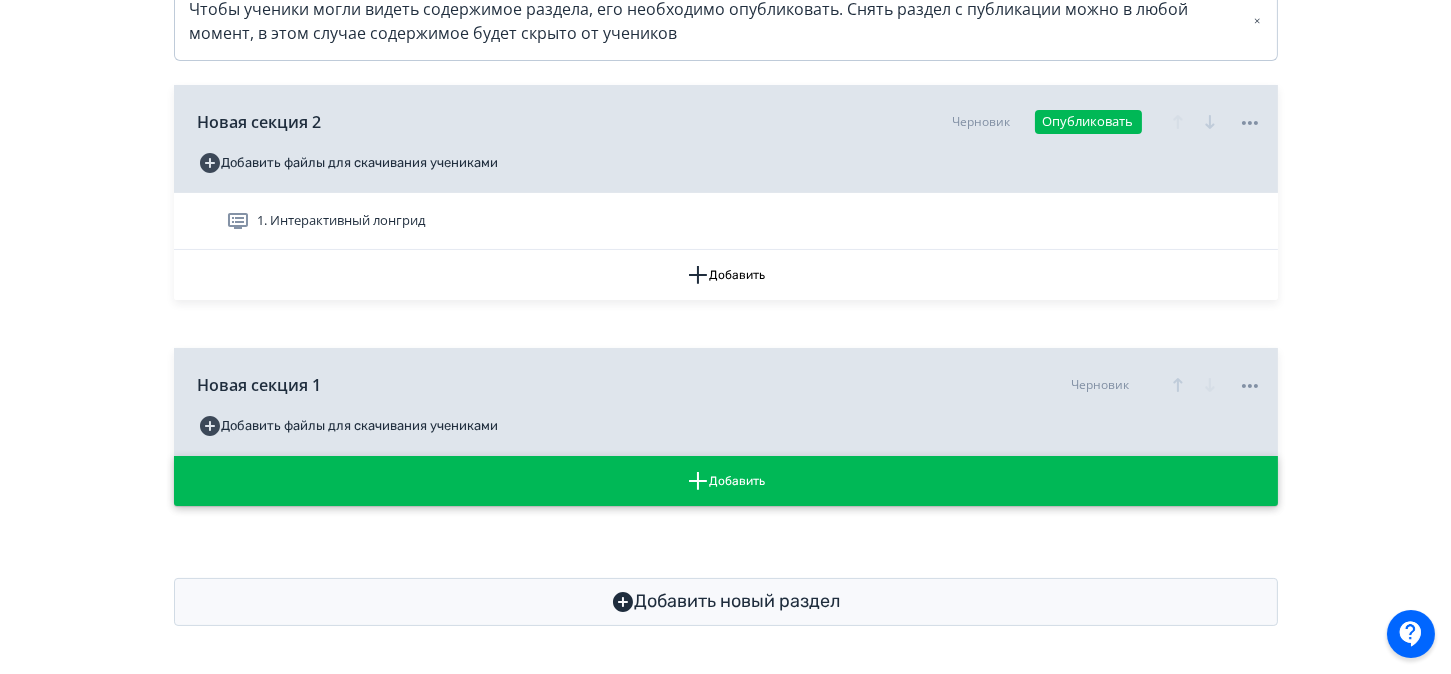 click on "Добавить" at bounding box center [726, 481] 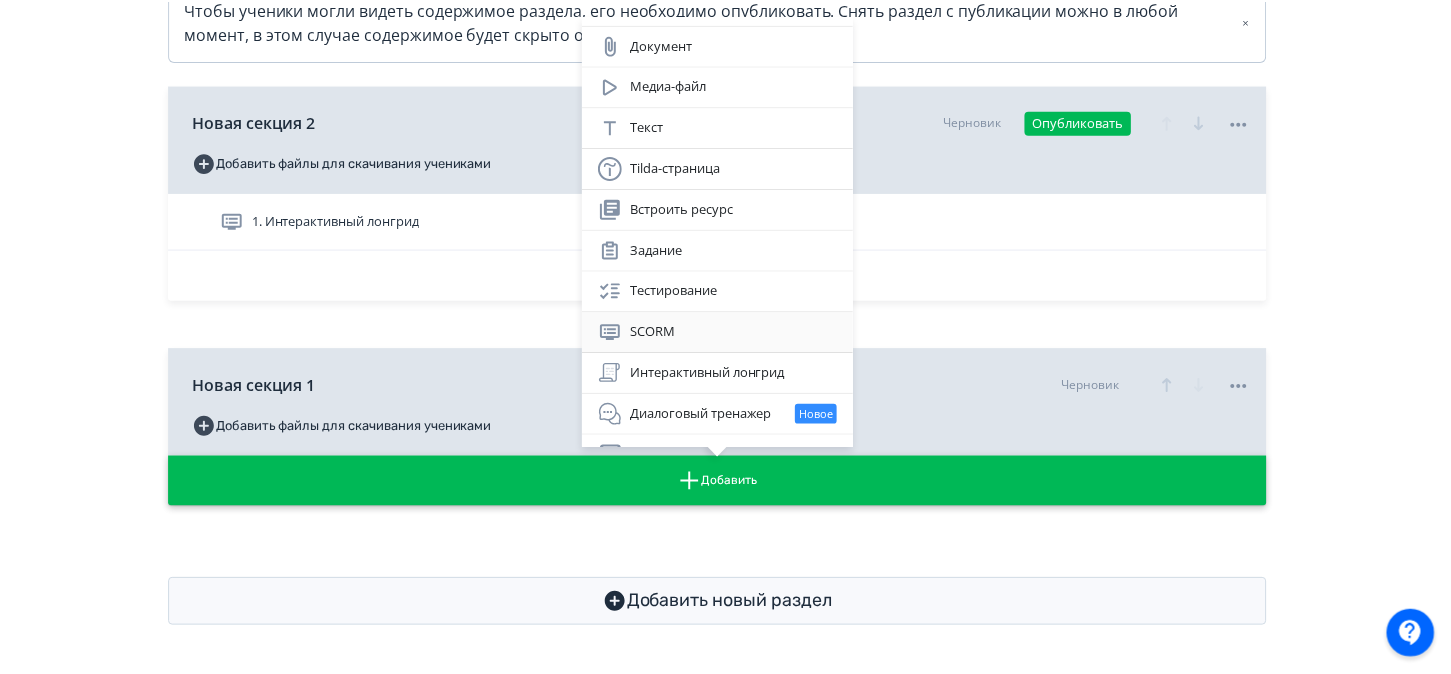 scroll, scrollTop: 61, scrollLeft: 0, axis: vertical 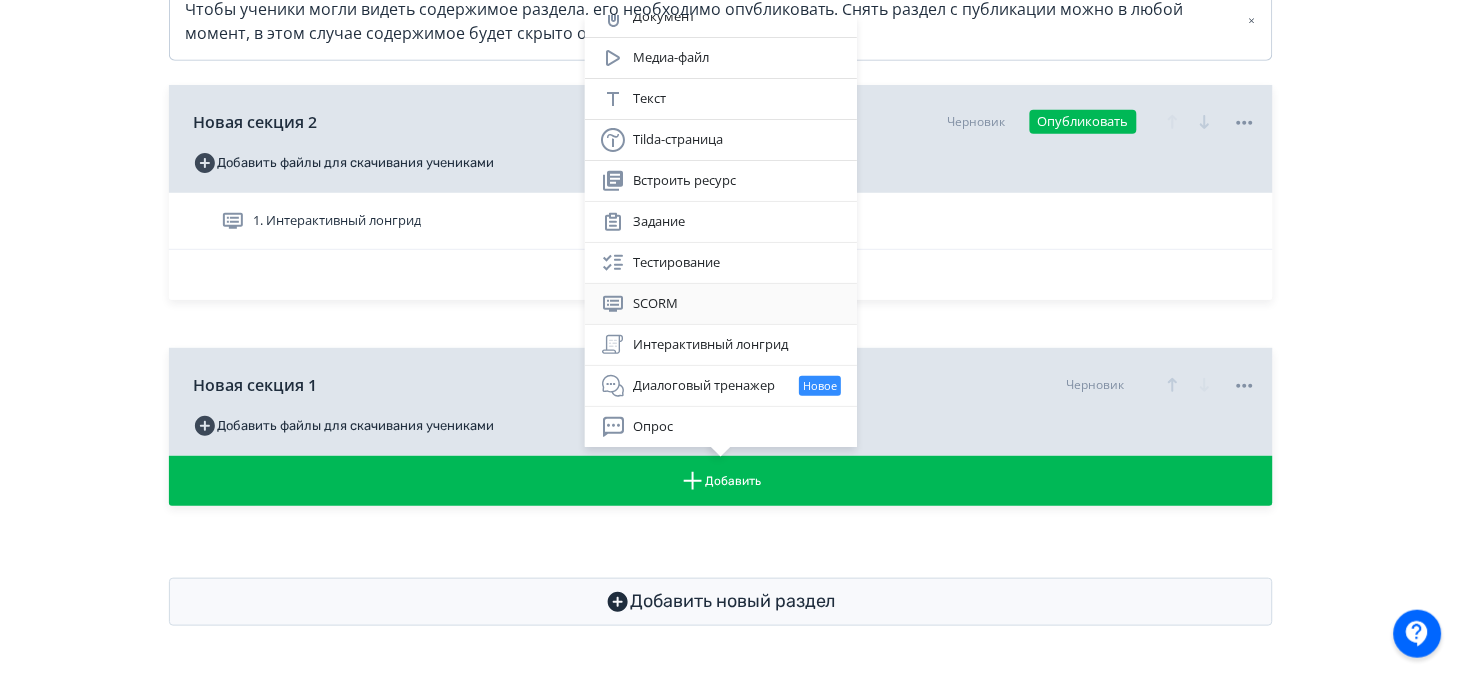 click on "Диалоговый тренажер Новое" at bounding box center [721, 386] 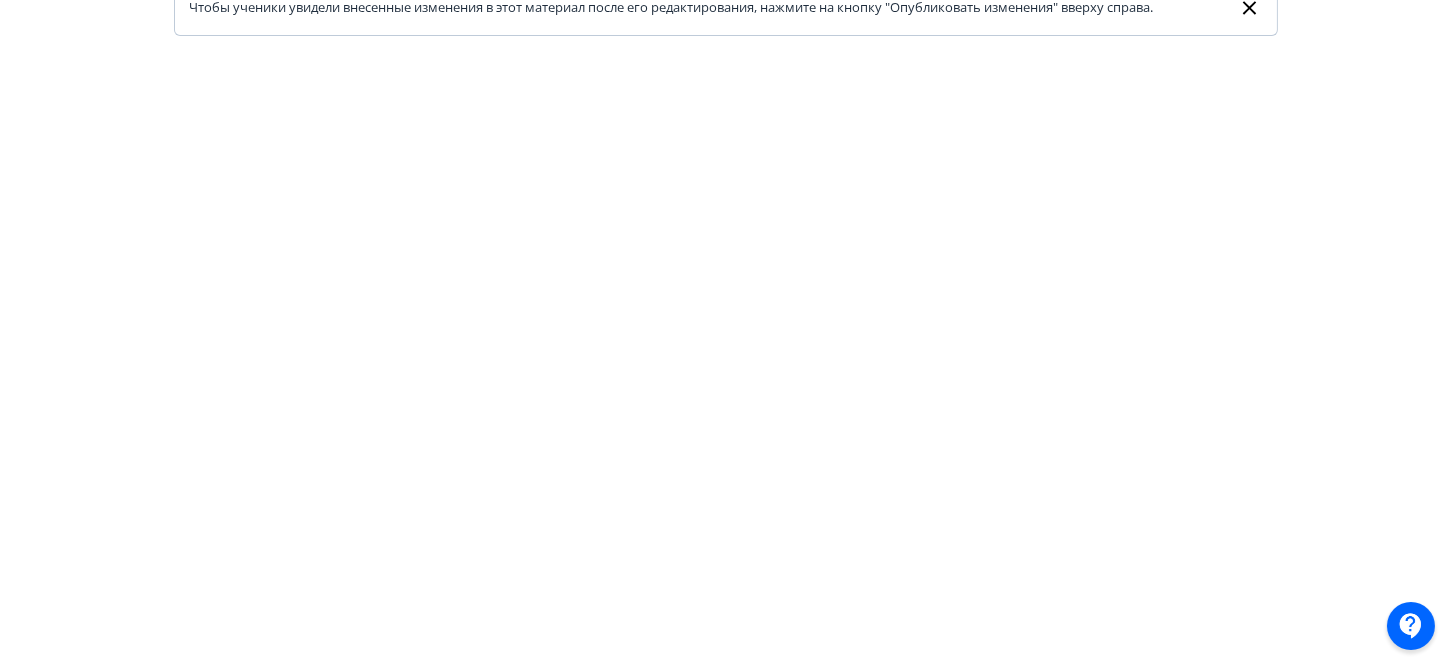 scroll, scrollTop: 222, scrollLeft: 0, axis: vertical 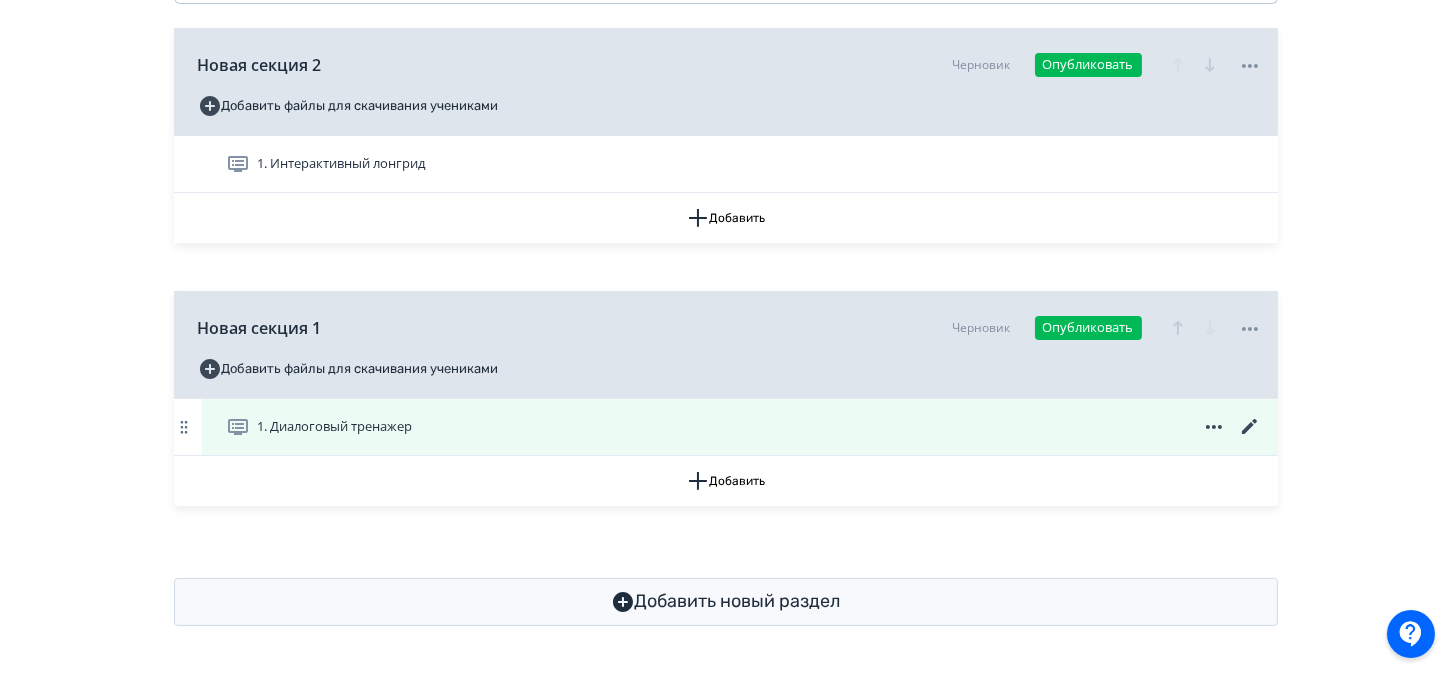 click on "1. Диалоговый тренажер" at bounding box center (323, 427) 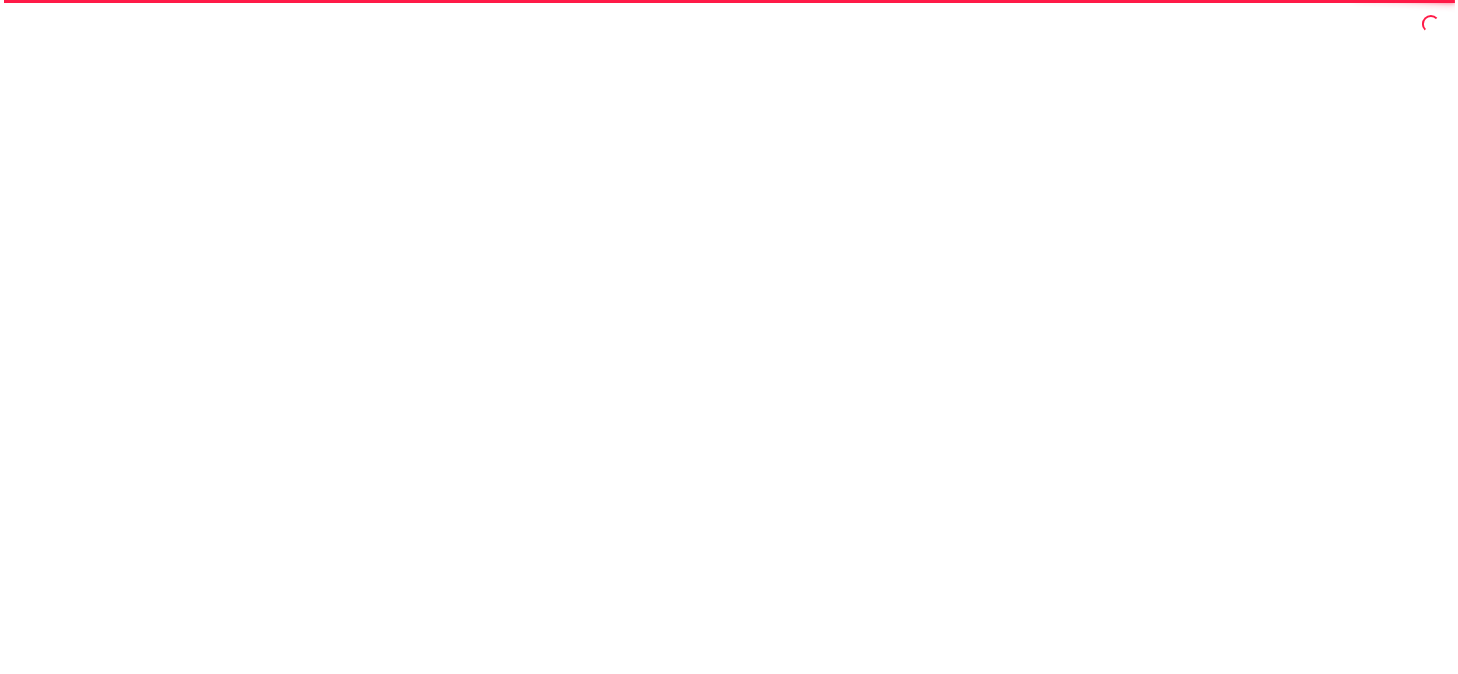 scroll, scrollTop: 0, scrollLeft: 0, axis: both 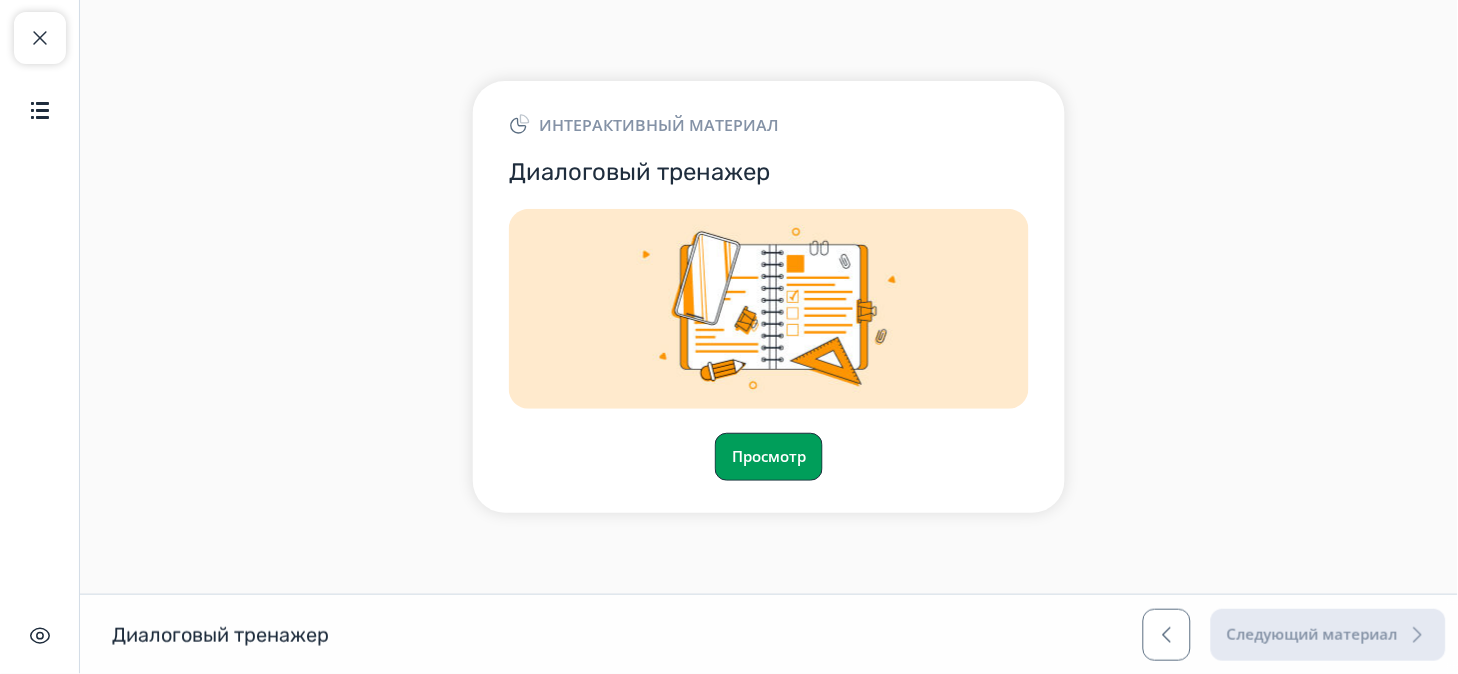 click on "Просмотр" at bounding box center (769, 457) 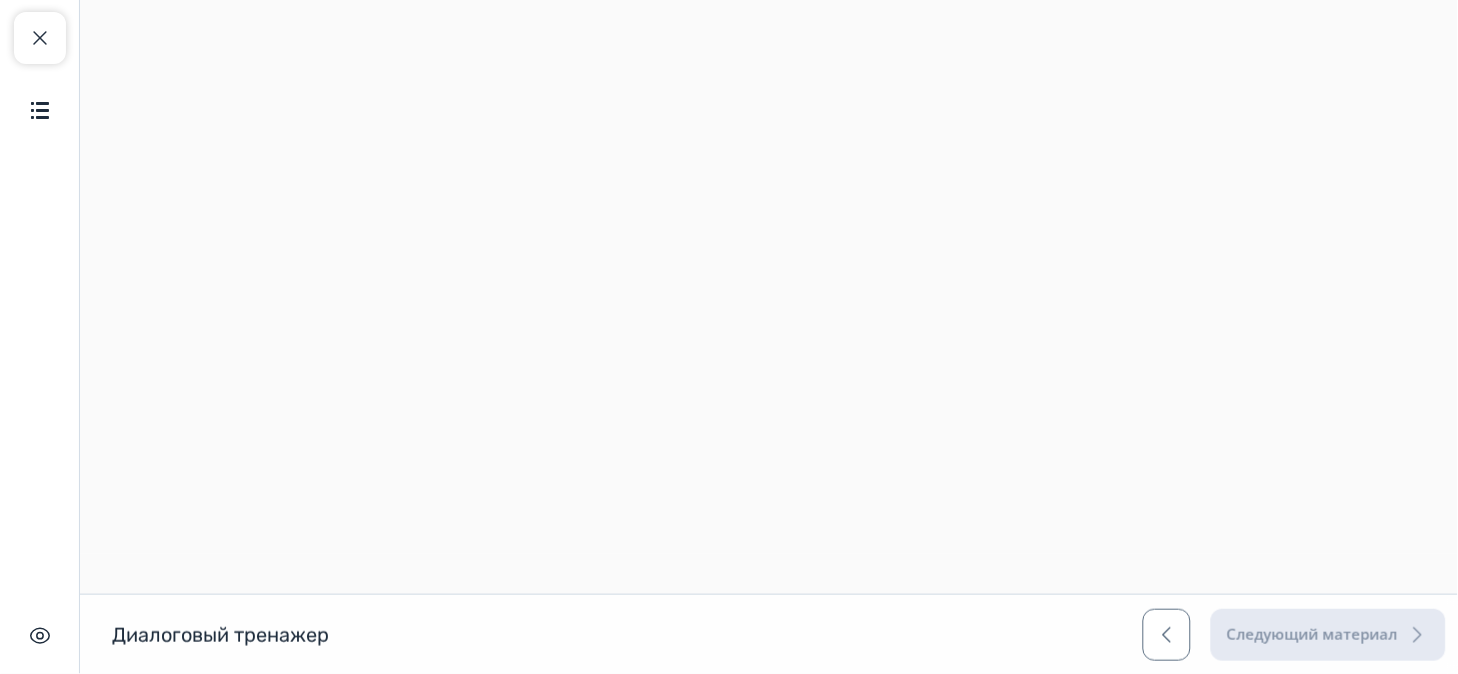 scroll, scrollTop: 0, scrollLeft: 0, axis: both 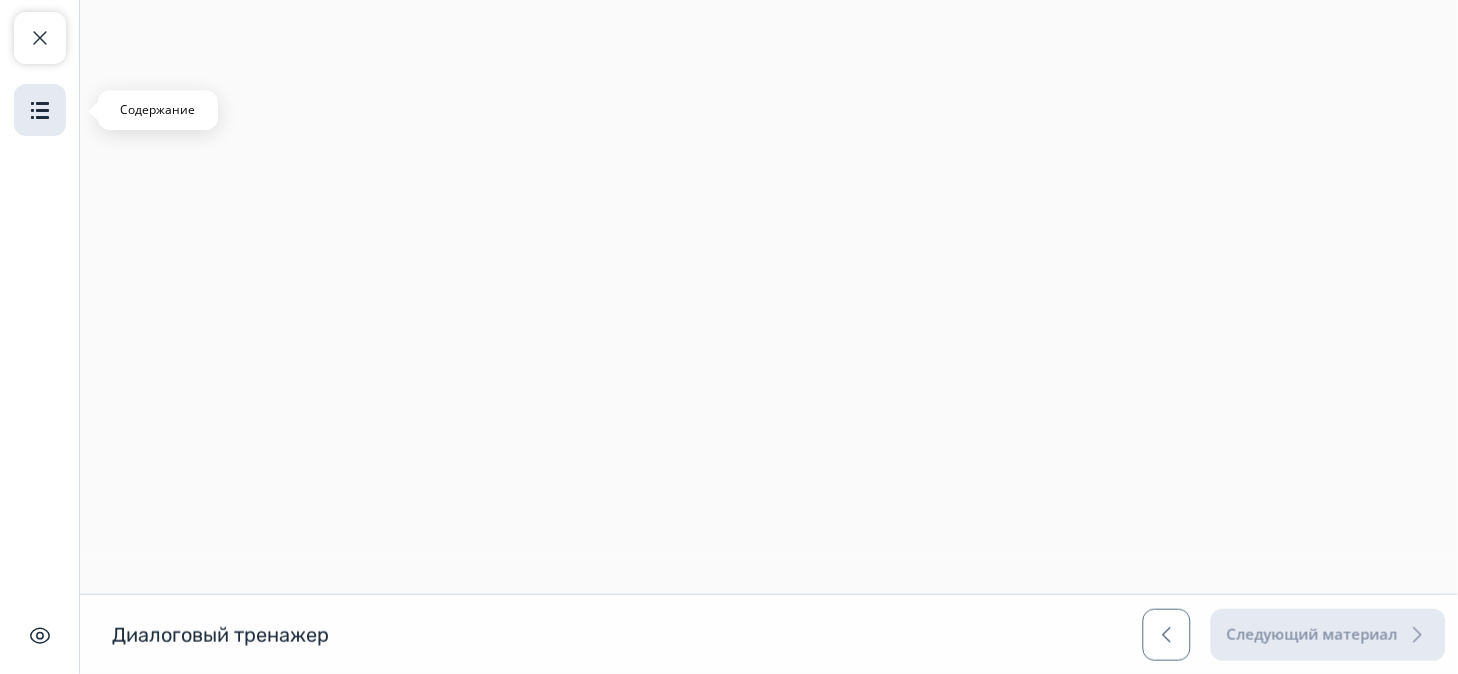 click on "Содержание" at bounding box center (40, 110) 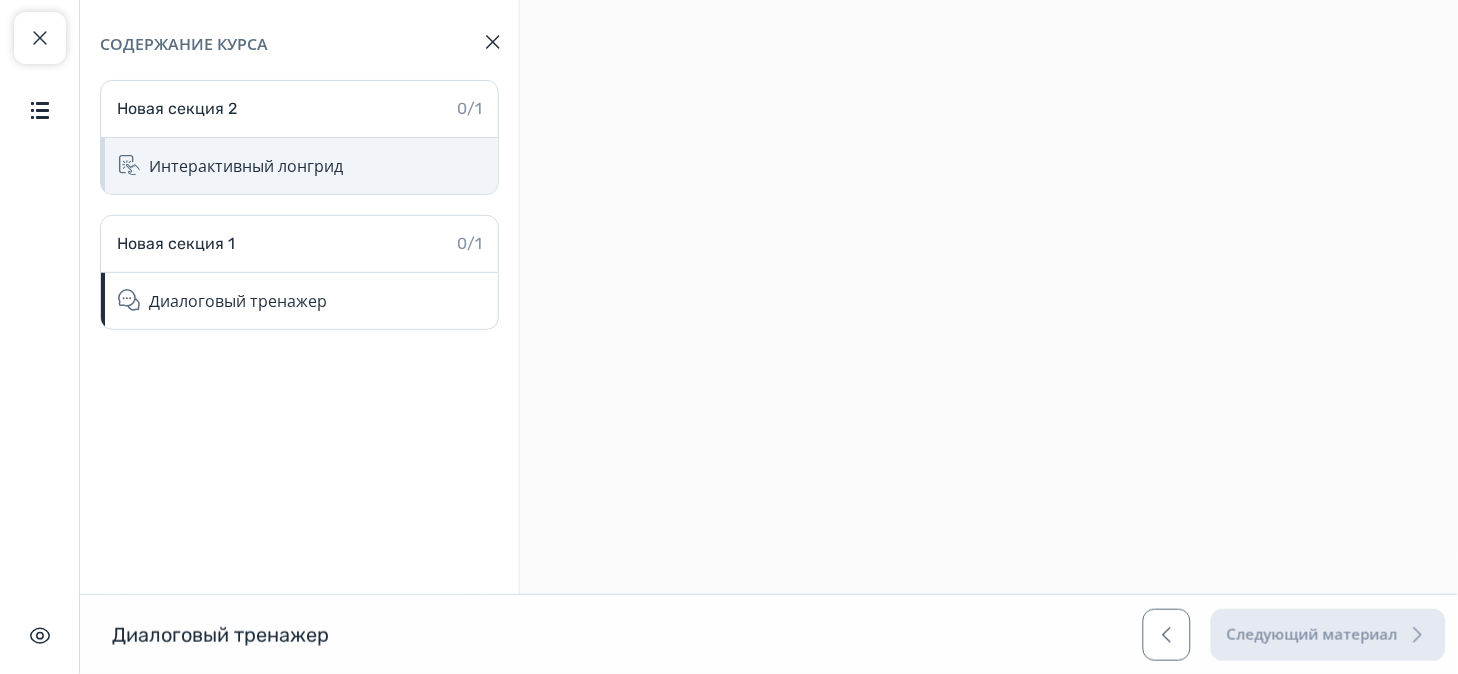 click on "Интерактивный лонгрид" at bounding box center [246, 166] 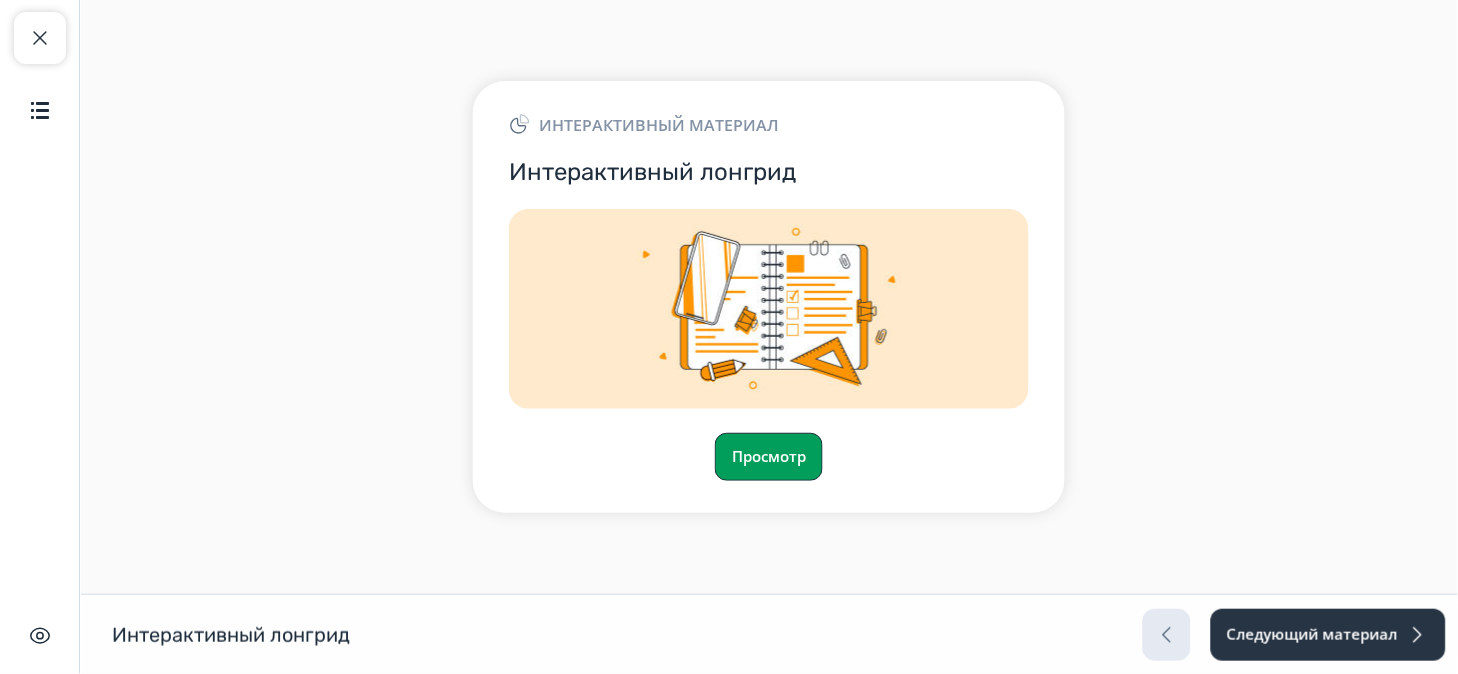 click on "Просмотр" at bounding box center [769, 457] 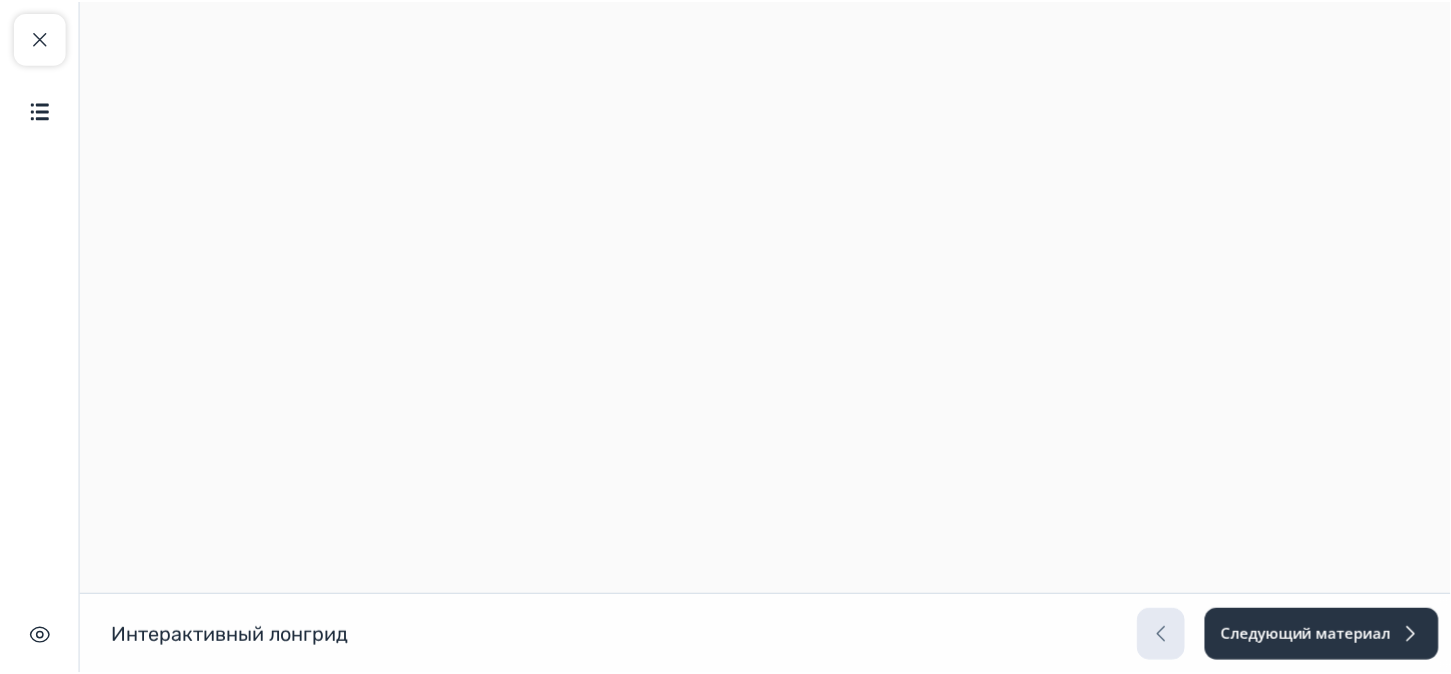 scroll, scrollTop: 0, scrollLeft: 0, axis: both 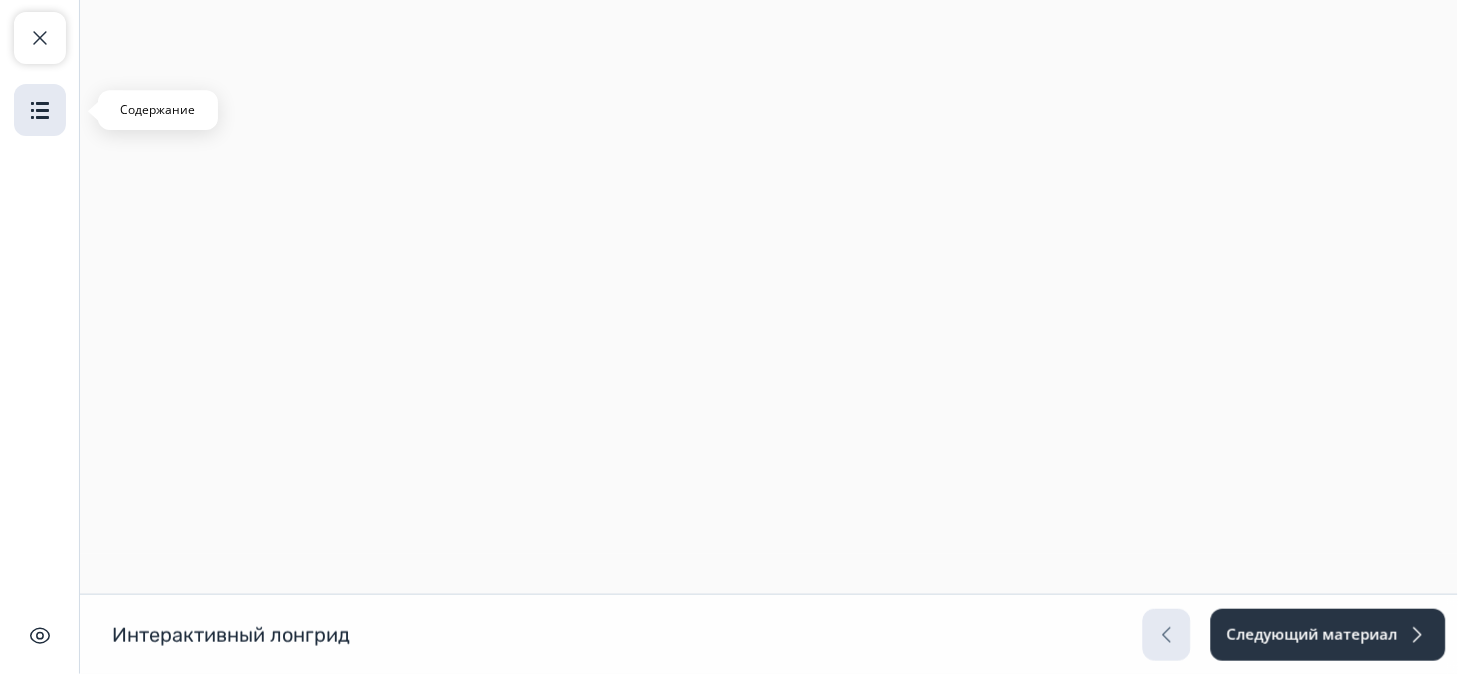 click on "Содержание" at bounding box center (40, 110) 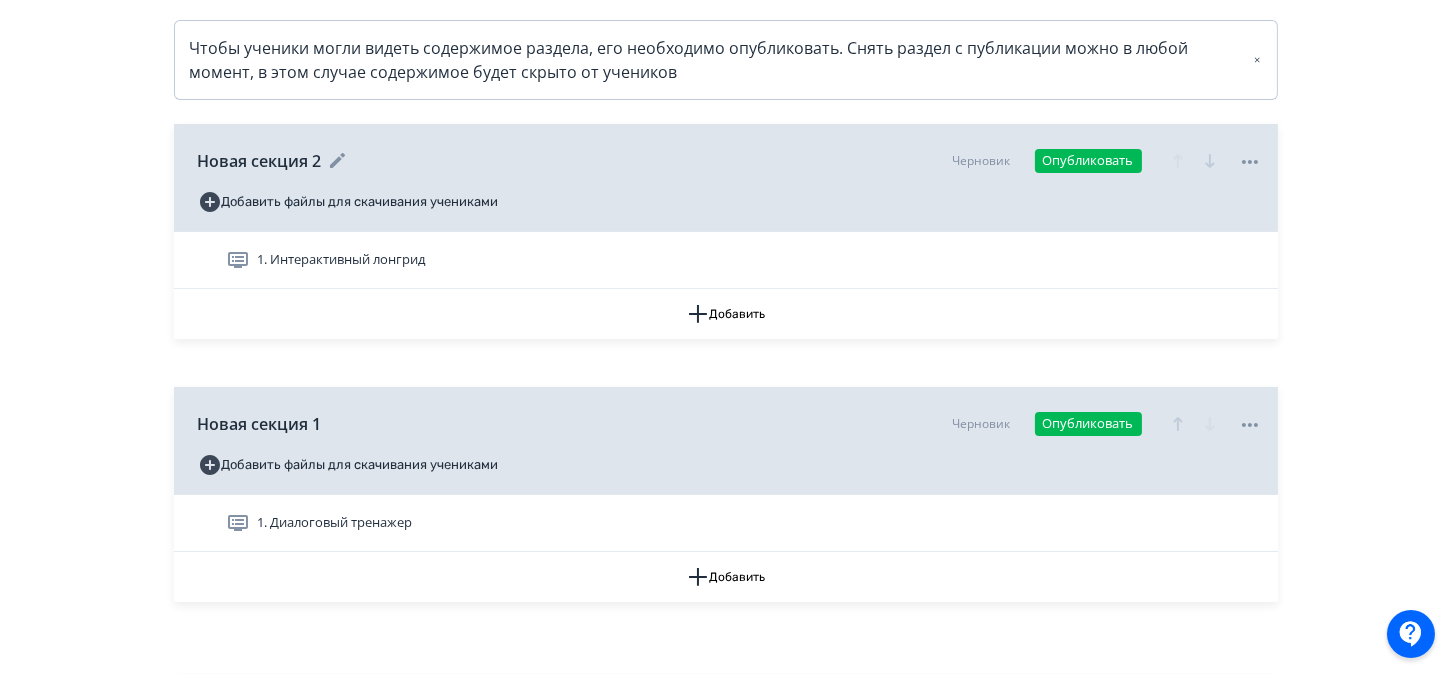 scroll, scrollTop: 444, scrollLeft: 0, axis: vertical 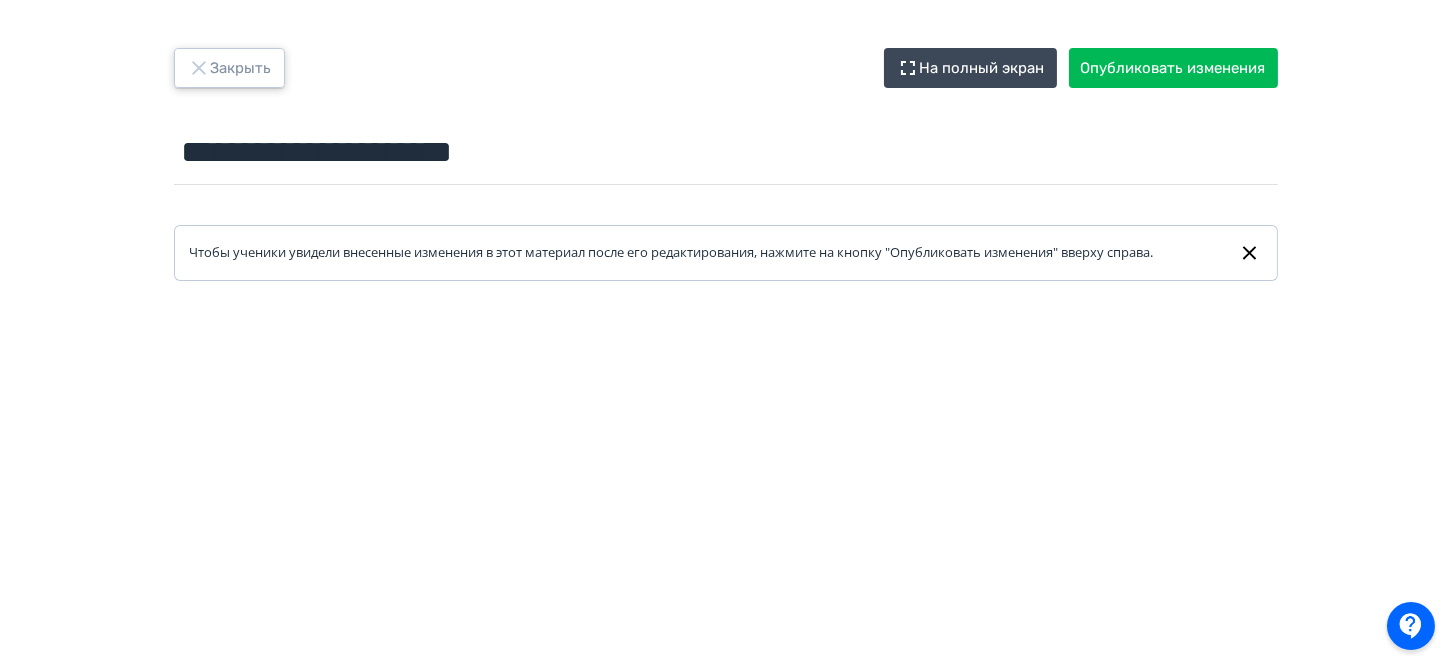 click on "Закрыть" at bounding box center (229, 68) 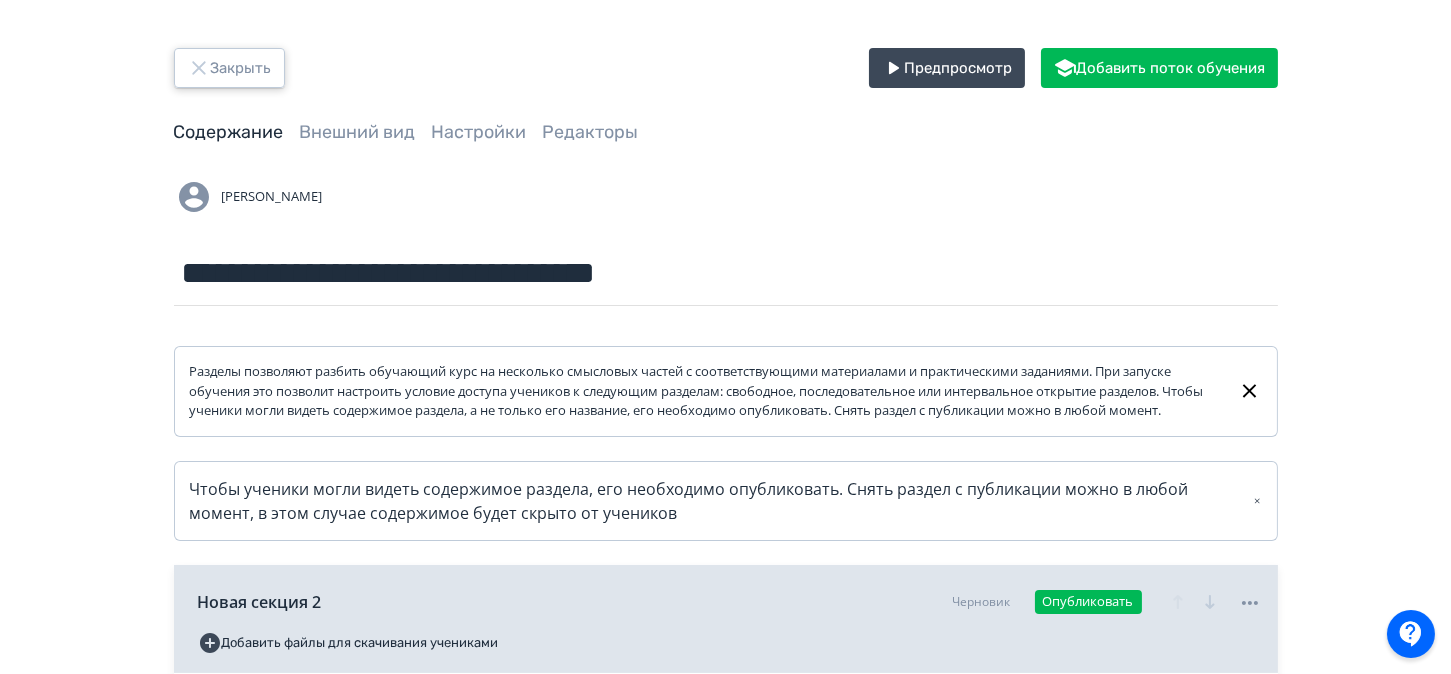 click on "Закрыть" at bounding box center [229, 68] 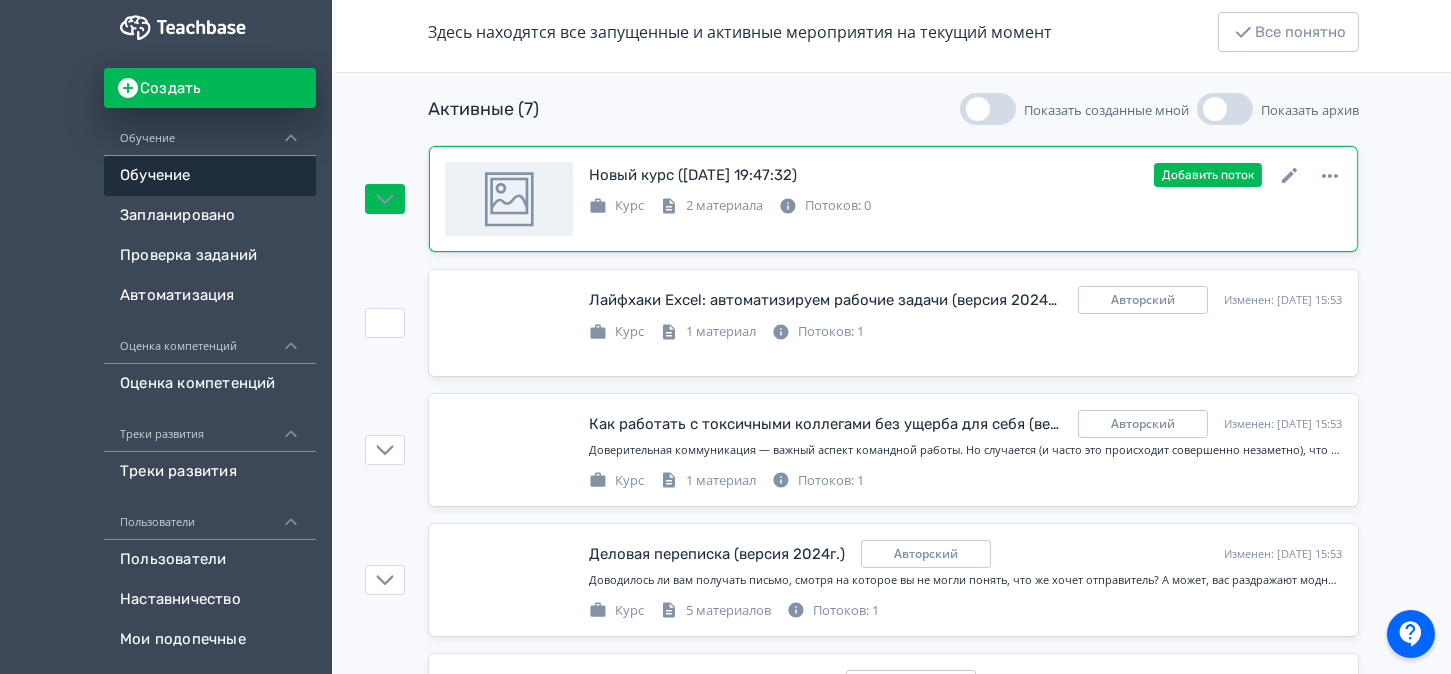 scroll, scrollTop: 622, scrollLeft: 0, axis: vertical 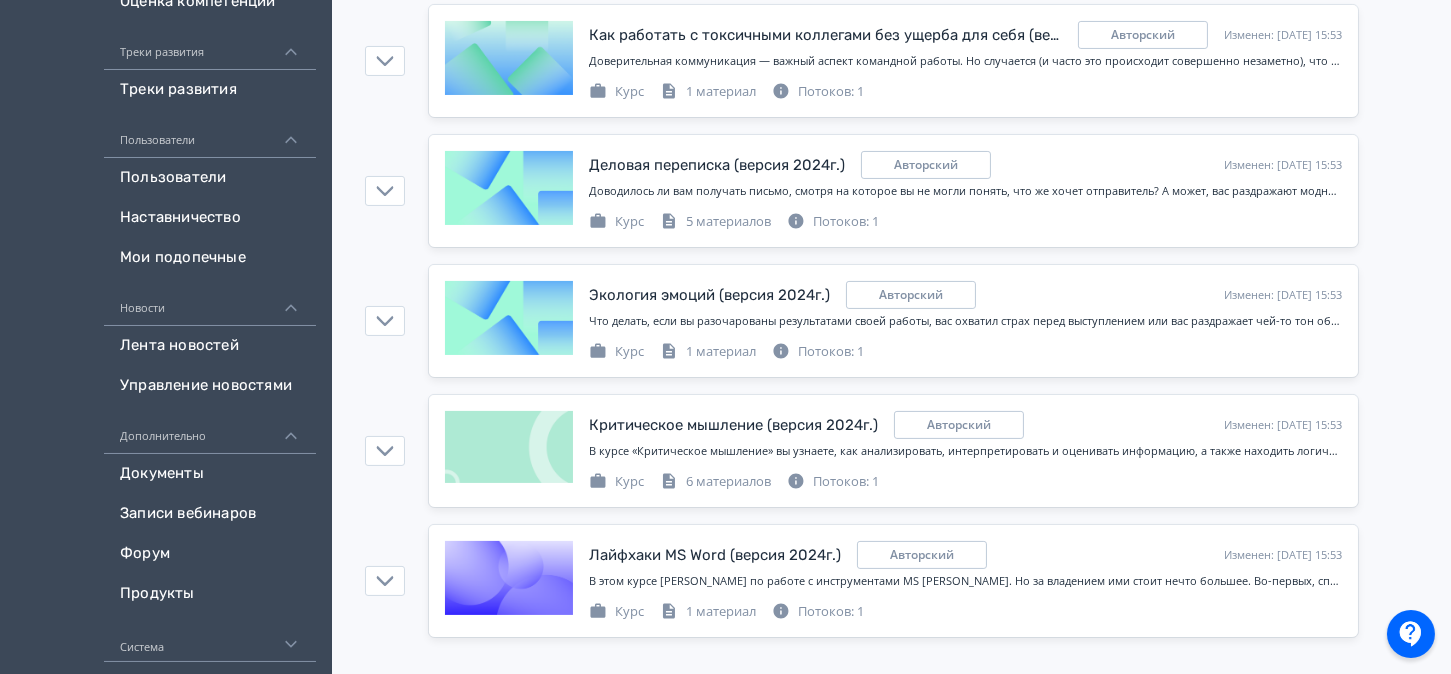 click 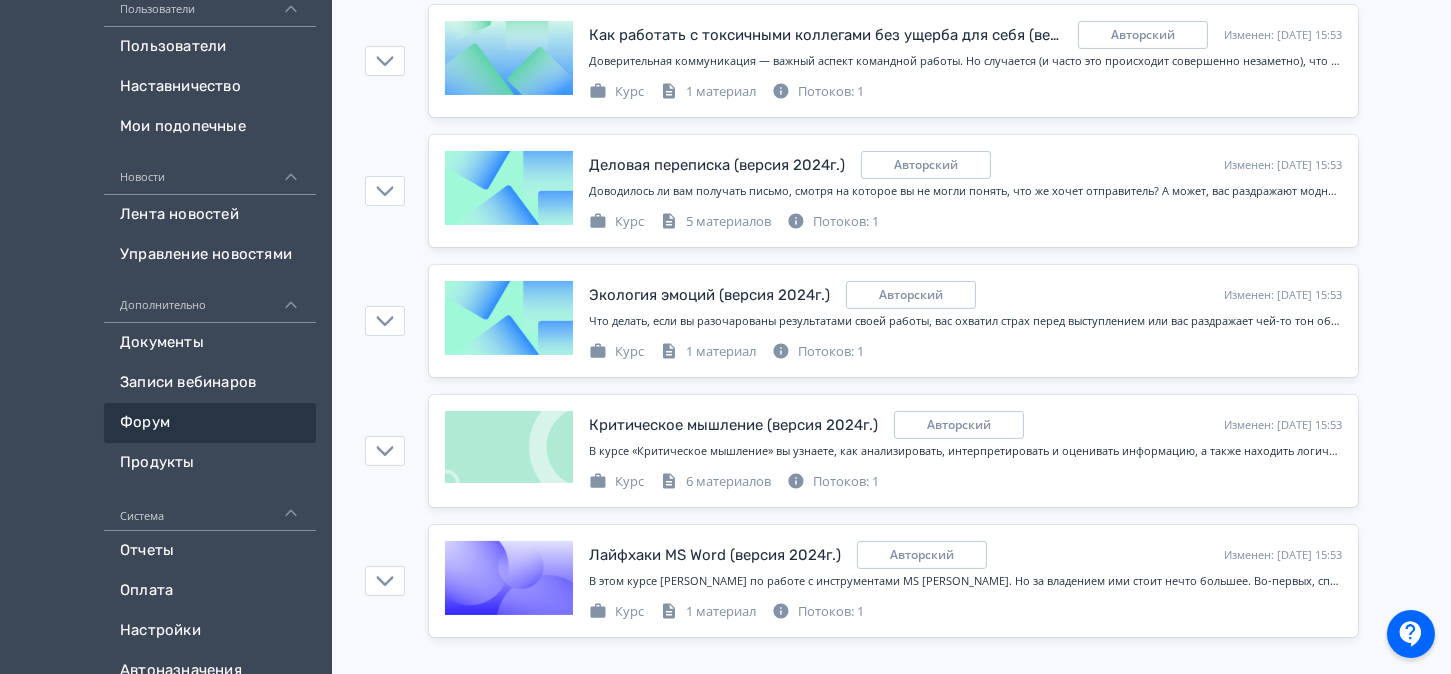 scroll, scrollTop: 542, scrollLeft: 0, axis: vertical 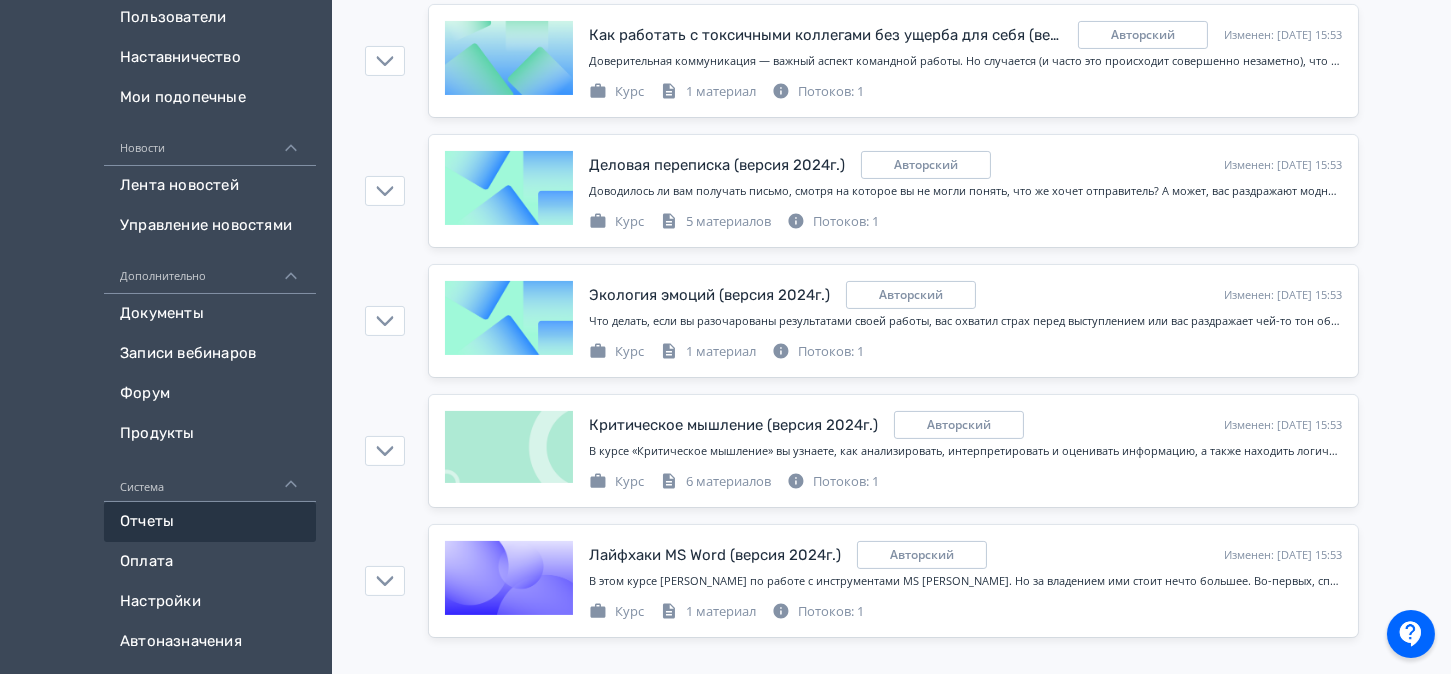 click on "Отчеты" at bounding box center [210, 522] 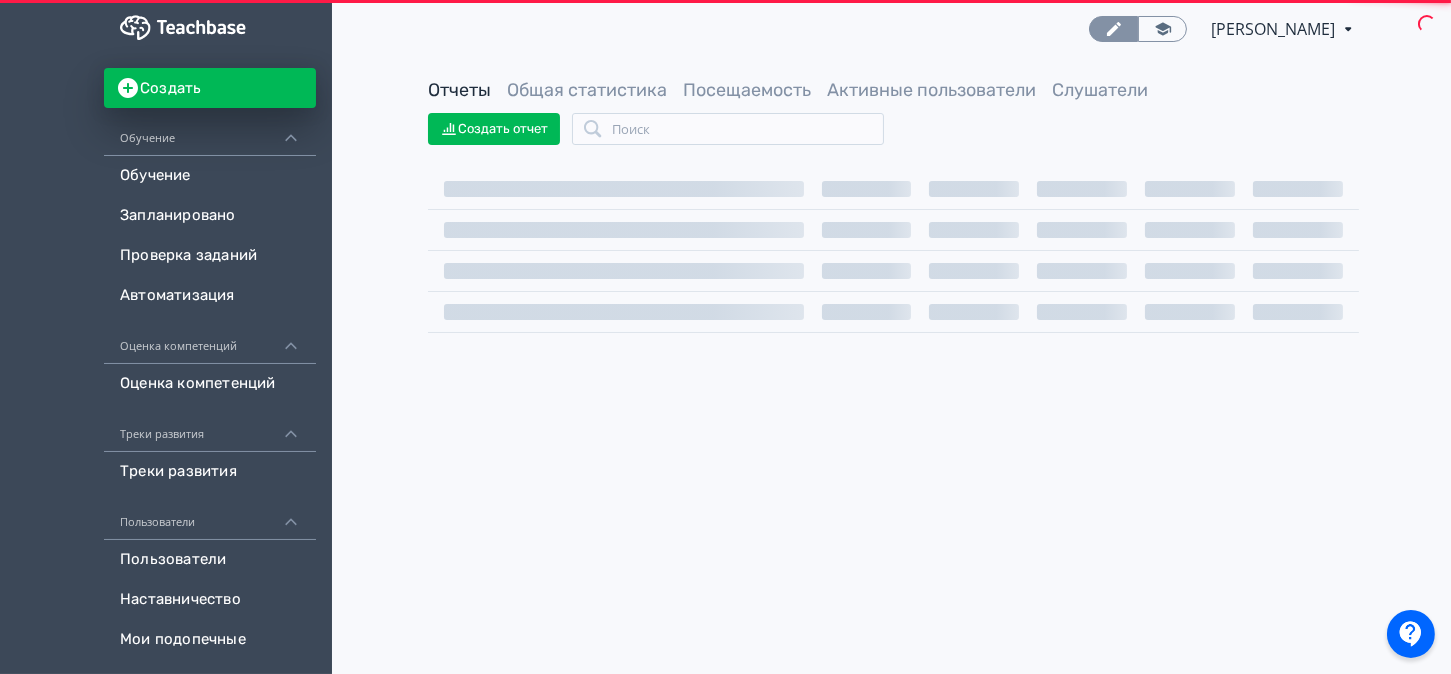 scroll, scrollTop: 0, scrollLeft: 0, axis: both 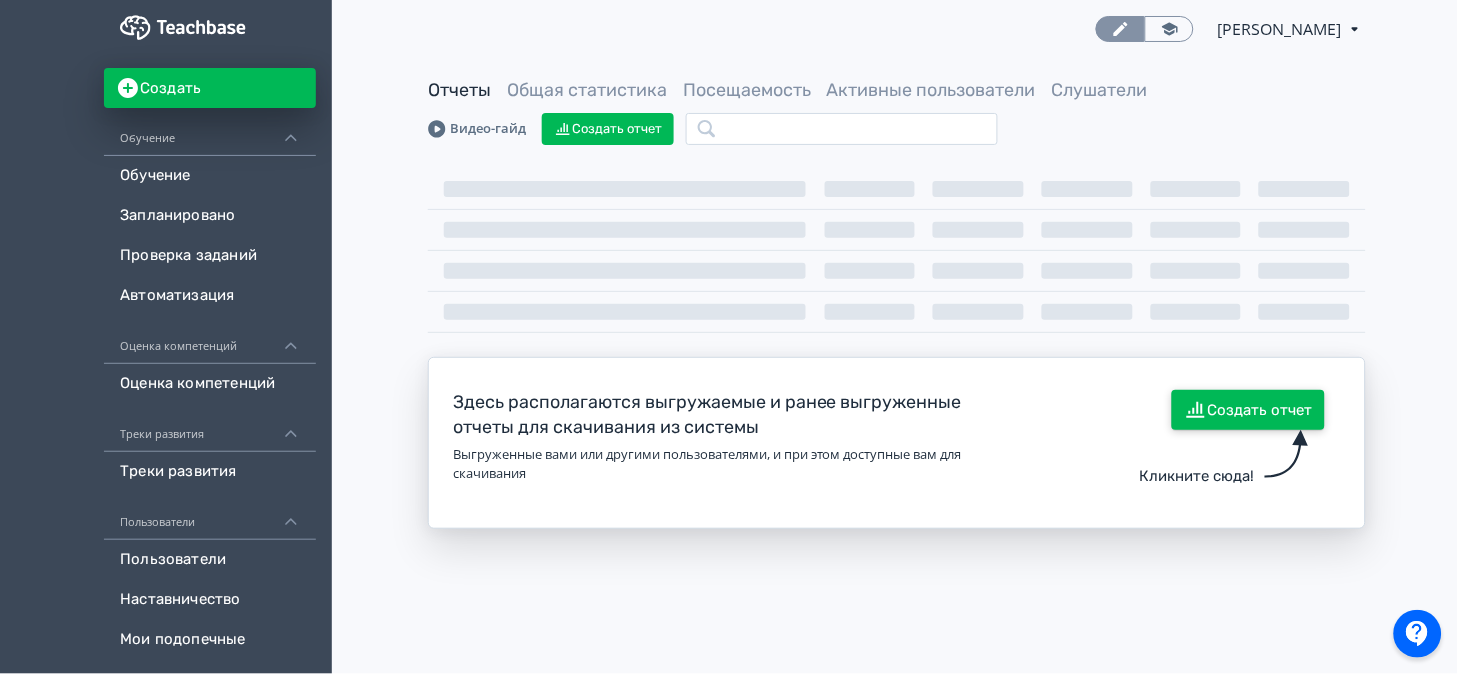 click on "Создать отчет" at bounding box center (1248, 410) 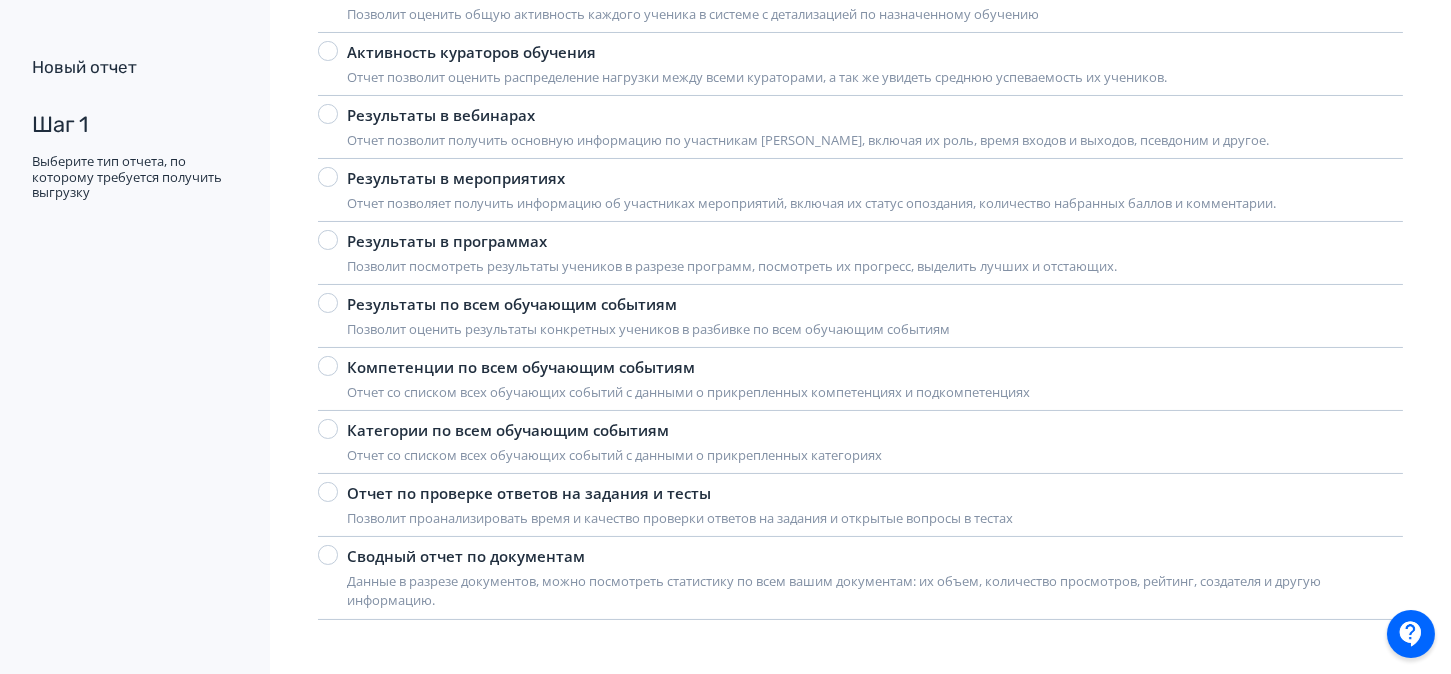 scroll, scrollTop: 258, scrollLeft: 0, axis: vertical 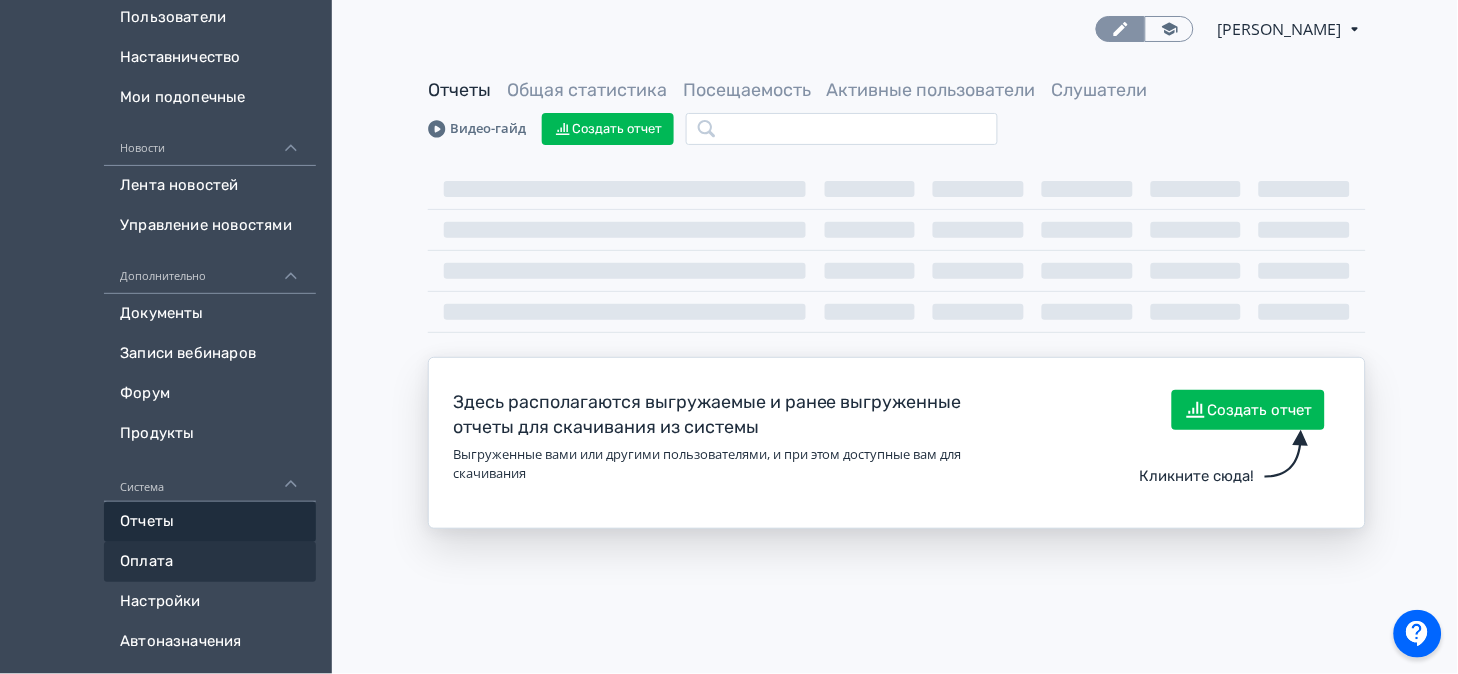 click on "Оплата" at bounding box center [210, 562] 